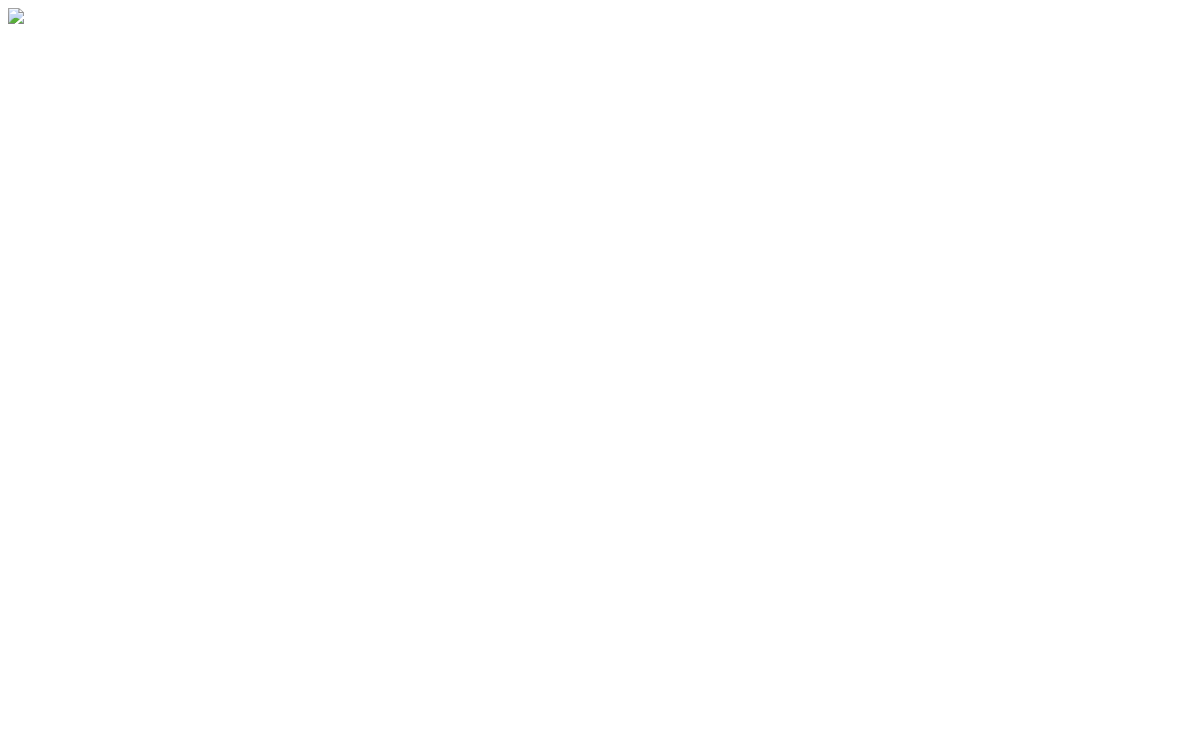 scroll, scrollTop: 0, scrollLeft: 0, axis: both 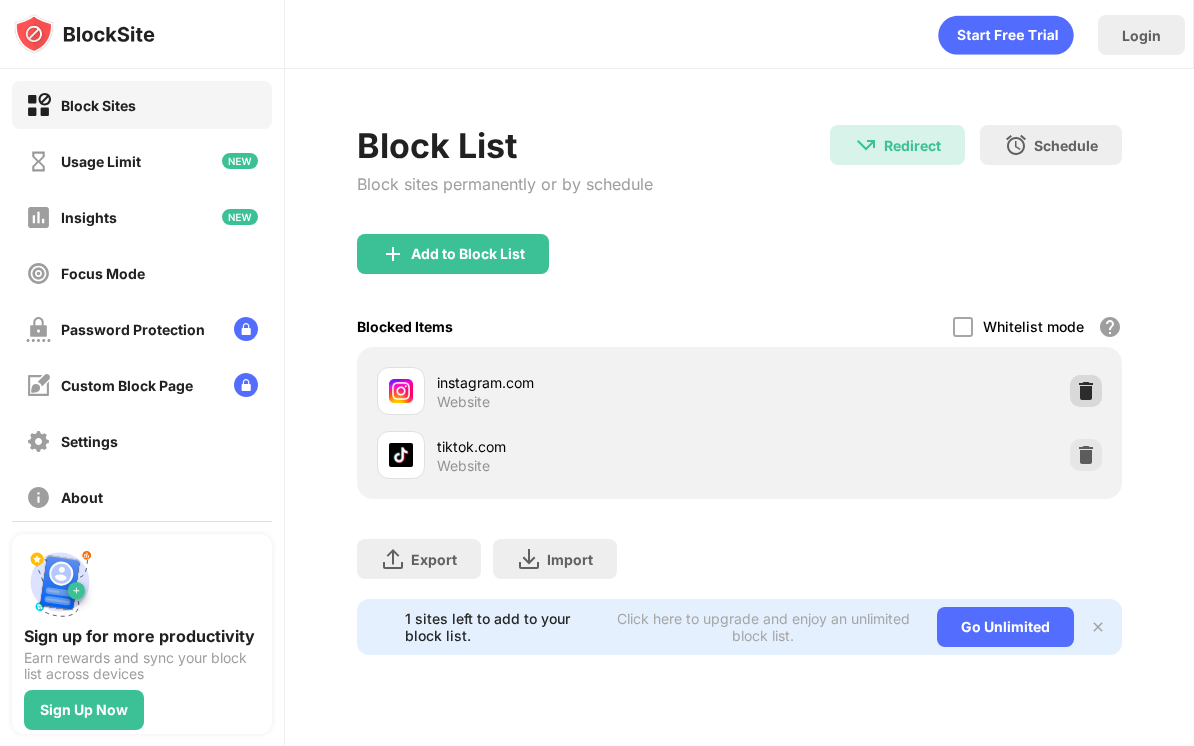 click on "Block List Block sites permanently or by schedule Redirect Redirect to docs.google.com/document/d/1q4H7PUL4pPz7hXyFxsi7k4aBh2-fm63QxUIAEyDQ1Ew/edit?tab=t.0 Schedule Select which days and timeframes the block list will be active Add to Block List Blocked Items Whitelist mode Block all websites except for those in your whitelist. Whitelist Mode only works with URLs and won't include categories or keywords. instagram.com Website tiktok.com Website Export Export Files (for websites items only) Import Import Files (for websites items only) 1 sites left to add to your block list. Click here to upgrade and enjoy an unlimited block list. Go Unlimited" at bounding box center (740, 390) 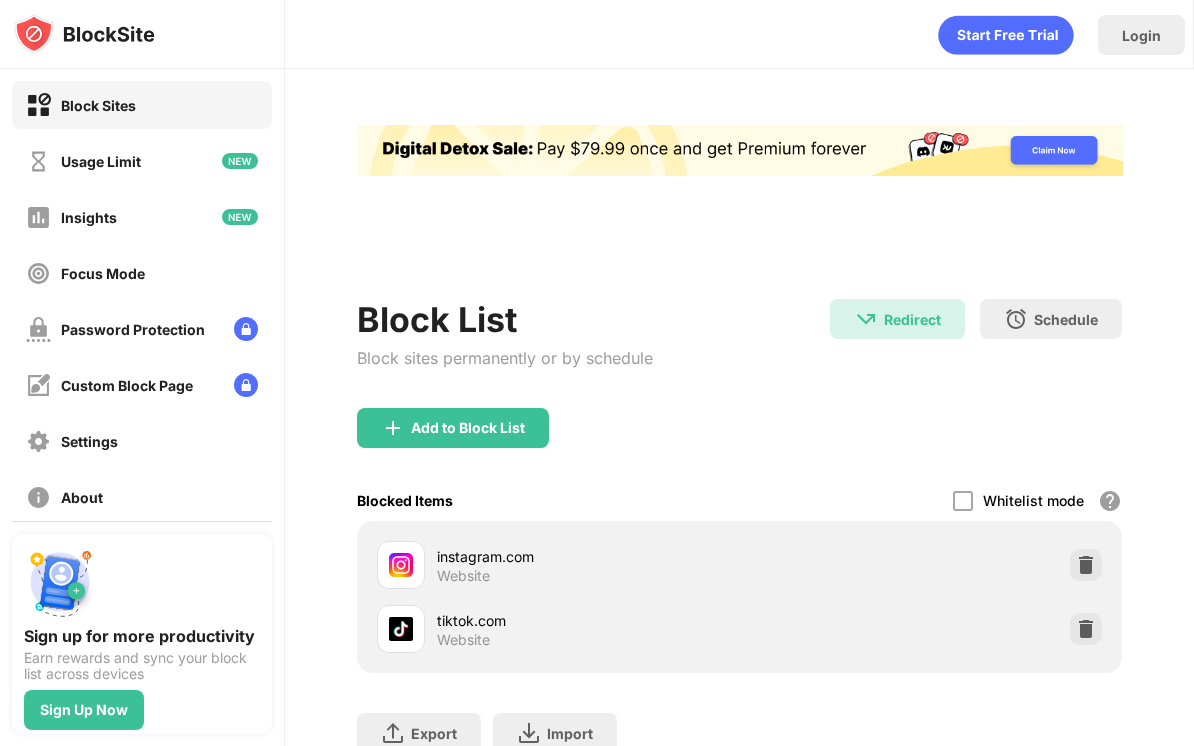 scroll, scrollTop: 0, scrollLeft: 0, axis: both 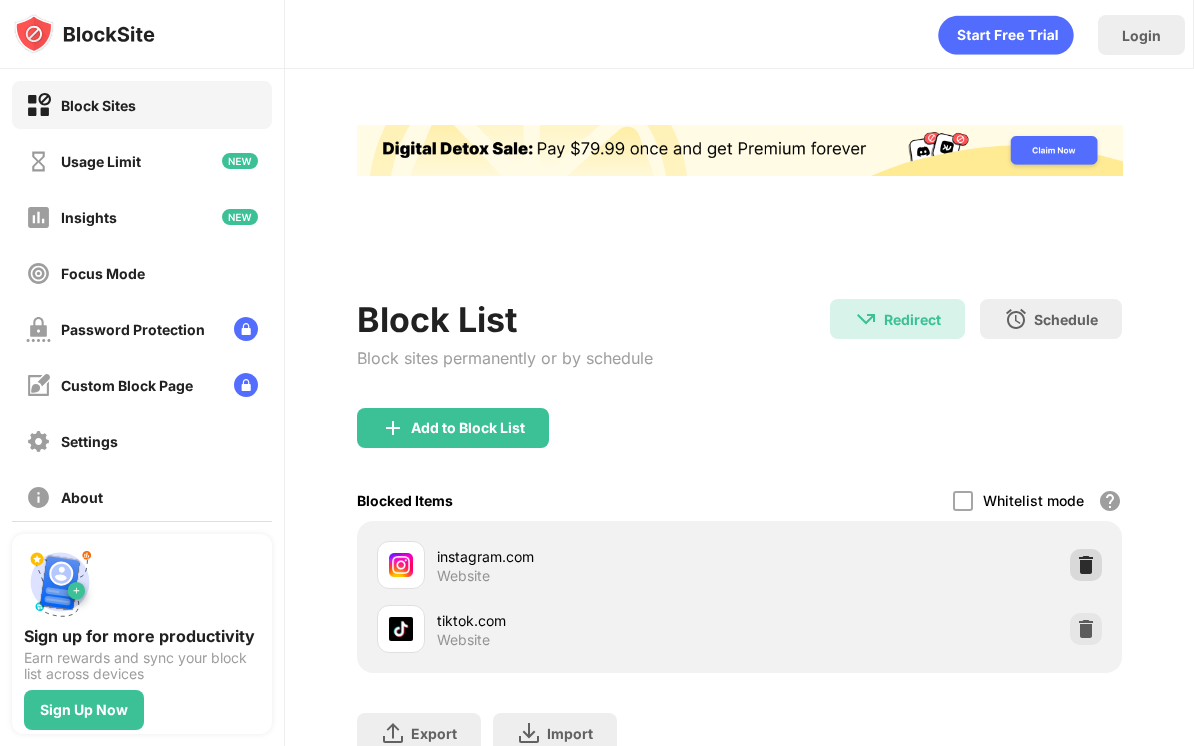 click at bounding box center [1086, 565] 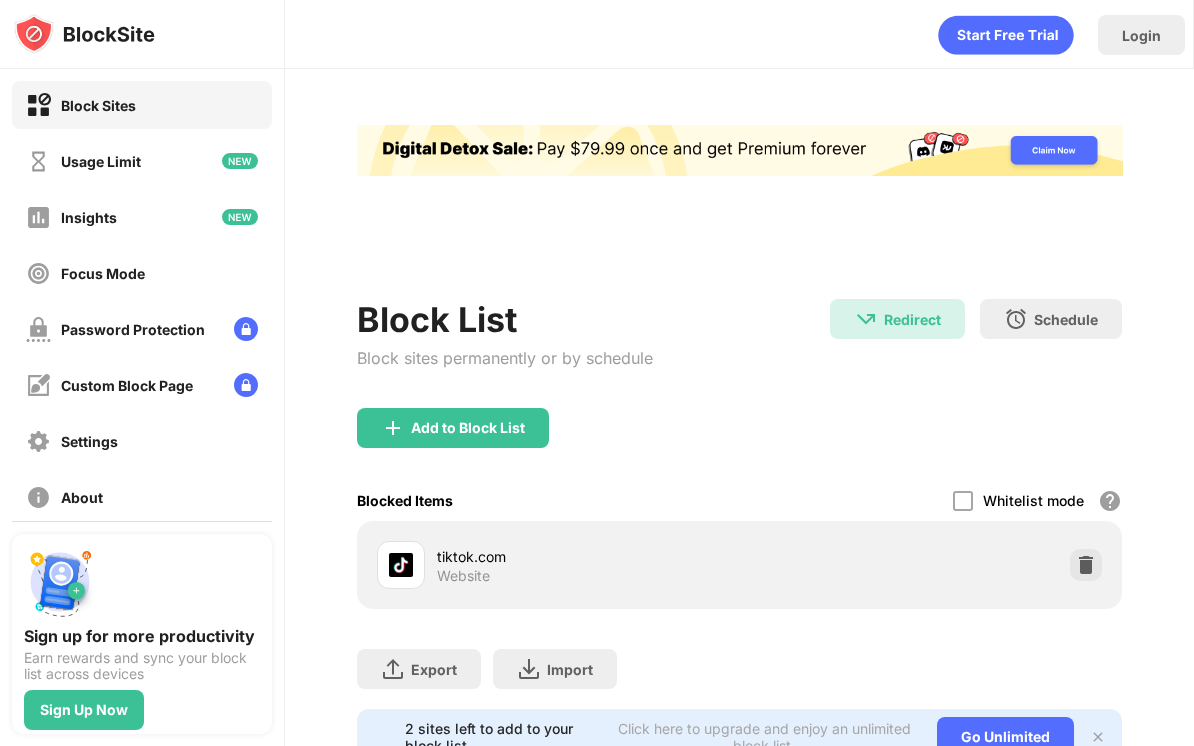 scroll, scrollTop: 0, scrollLeft: 0, axis: both 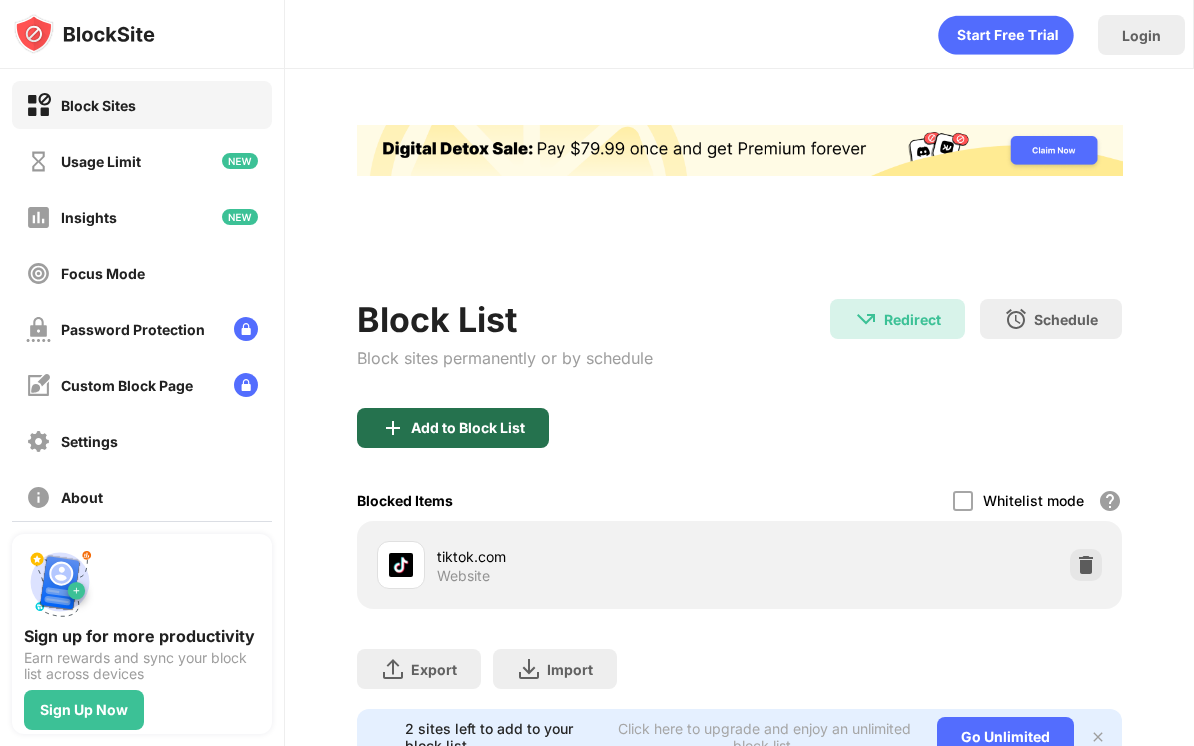 click on "Add to Block List" at bounding box center (453, 428) 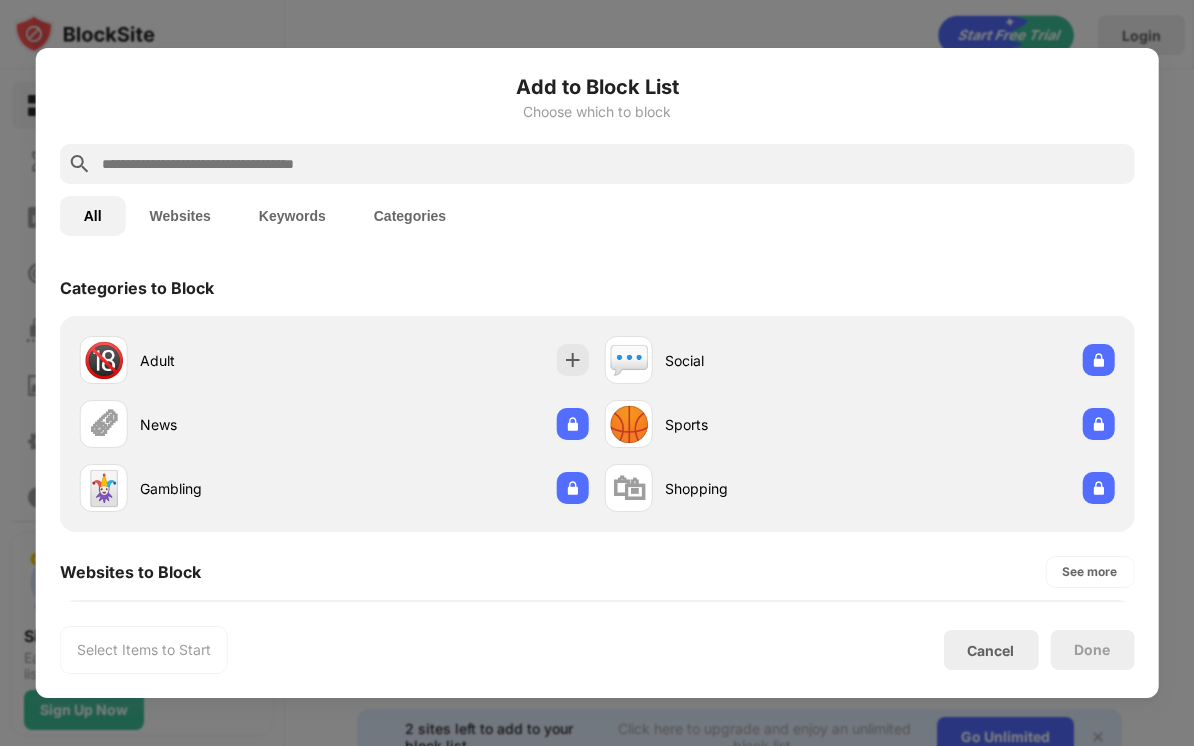 click at bounding box center [613, 164] 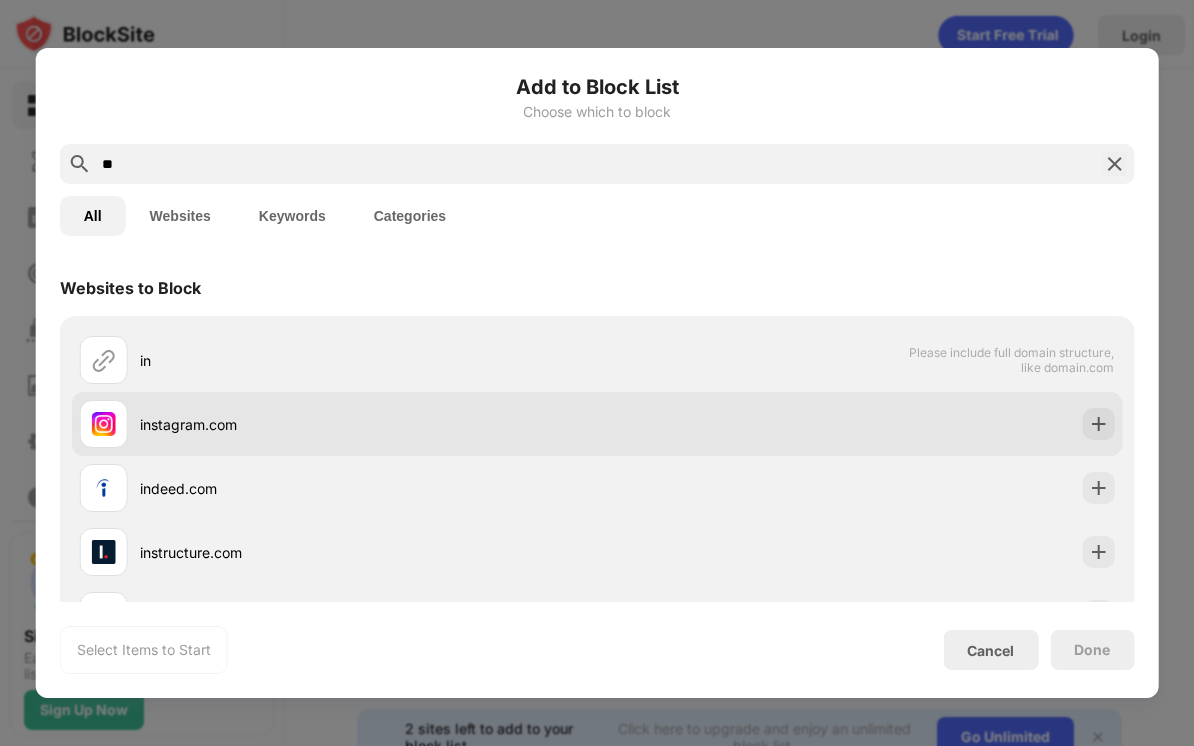 type on "**" 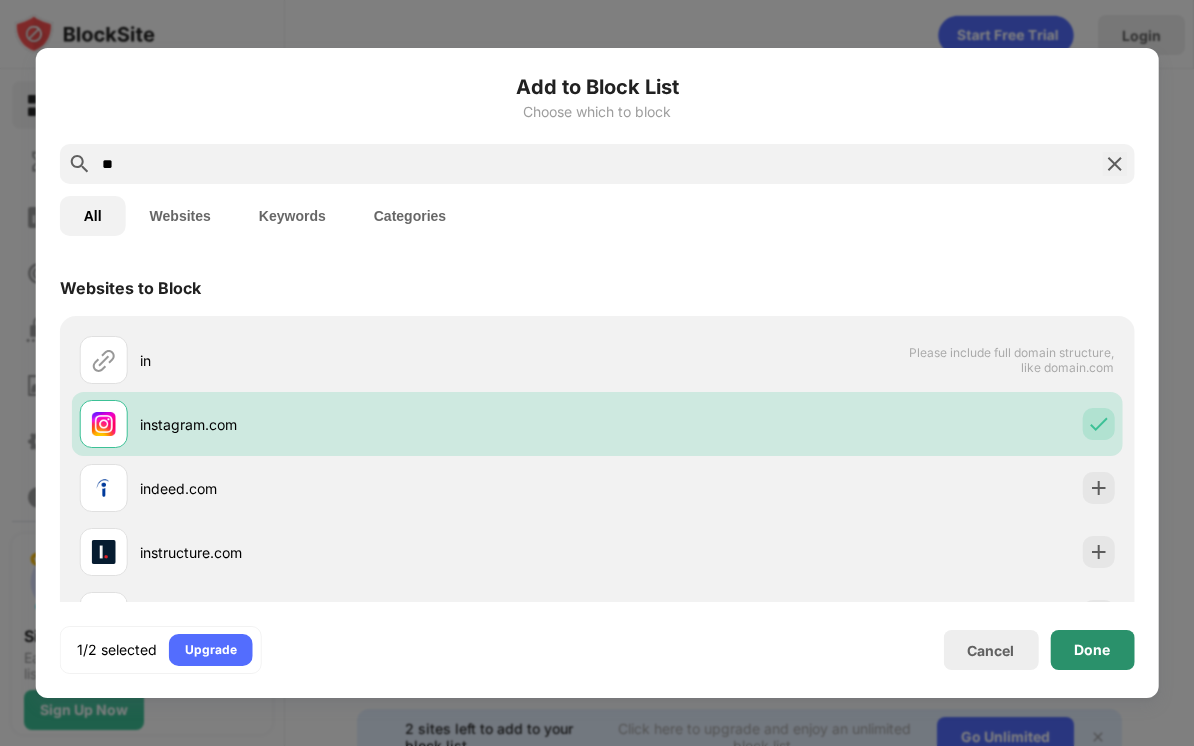 click on "Done" at bounding box center (1092, 650) 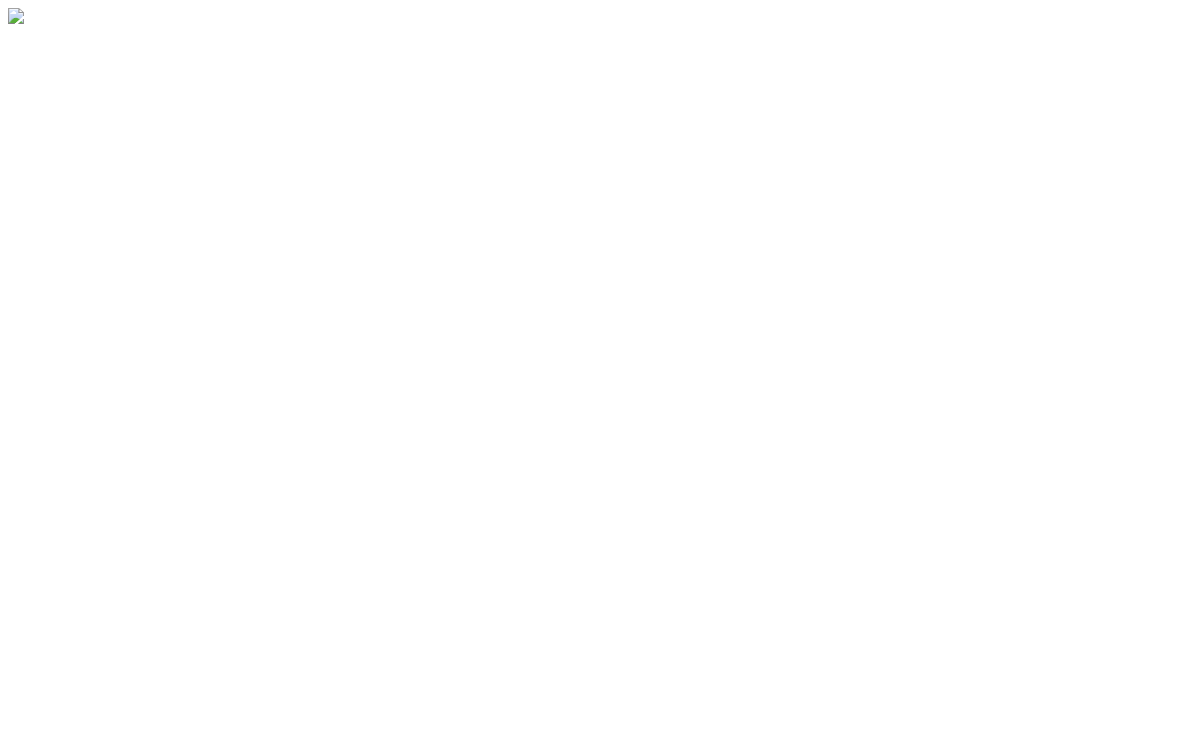 scroll, scrollTop: 0, scrollLeft: 0, axis: both 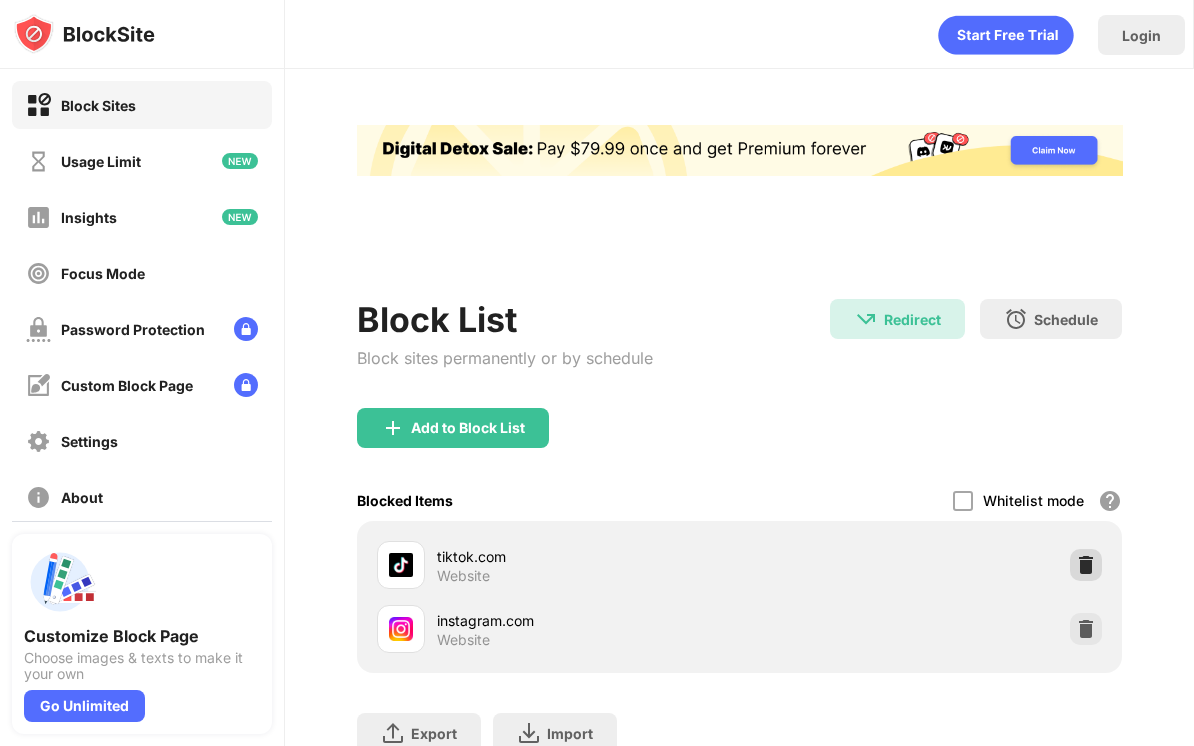 click at bounding box center (1086, 565) 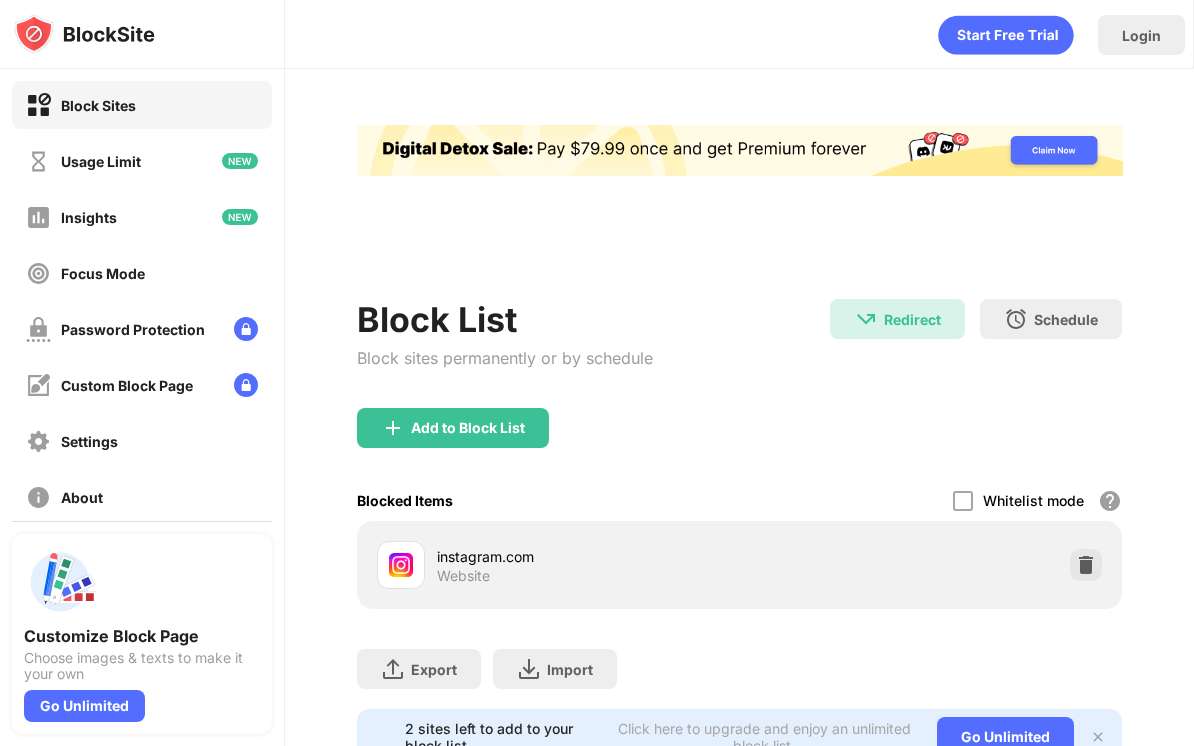 click at bounding box center [1086, 565] 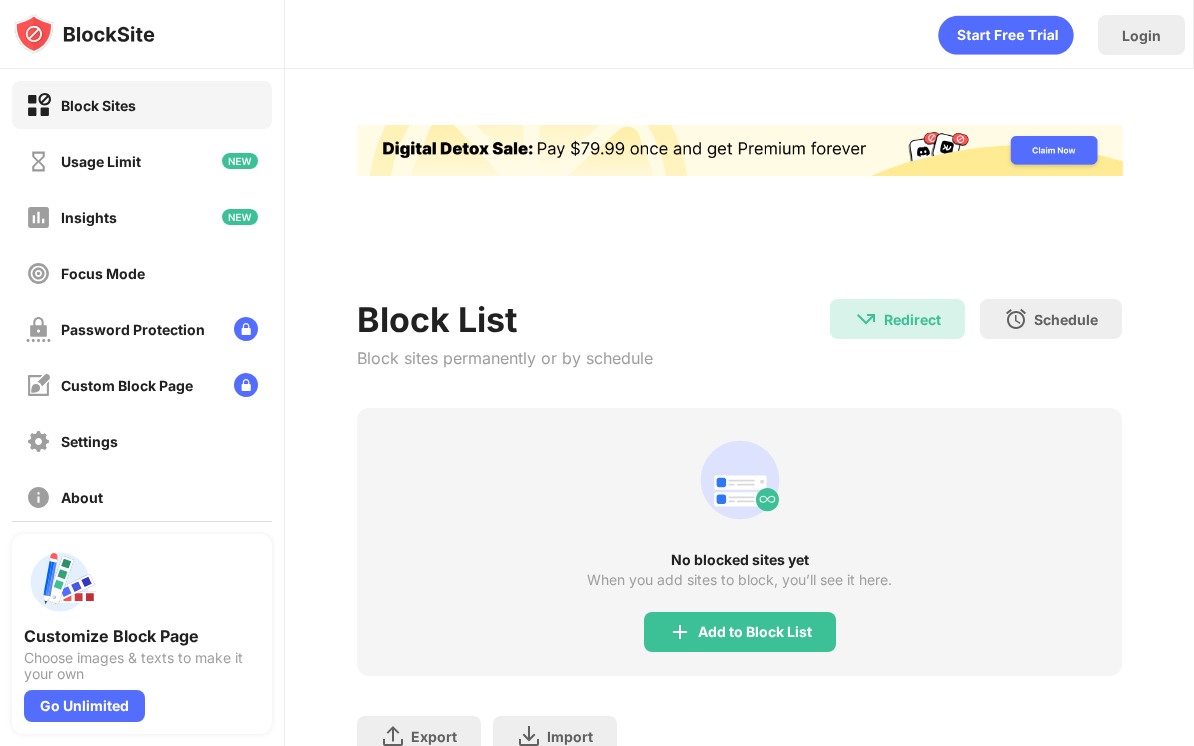 scroll, scrollTop: 0, scrollLeft: 0, axis: both 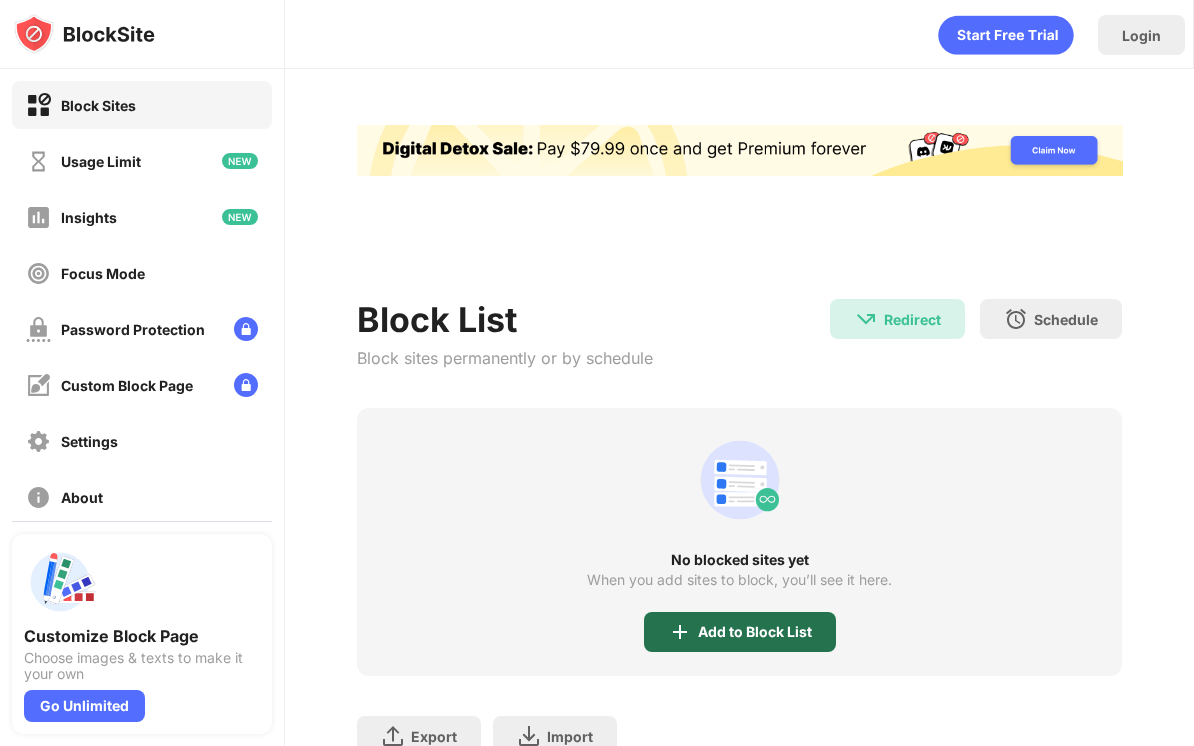 click on "Add to Block List" at bounding box center (755, 632) 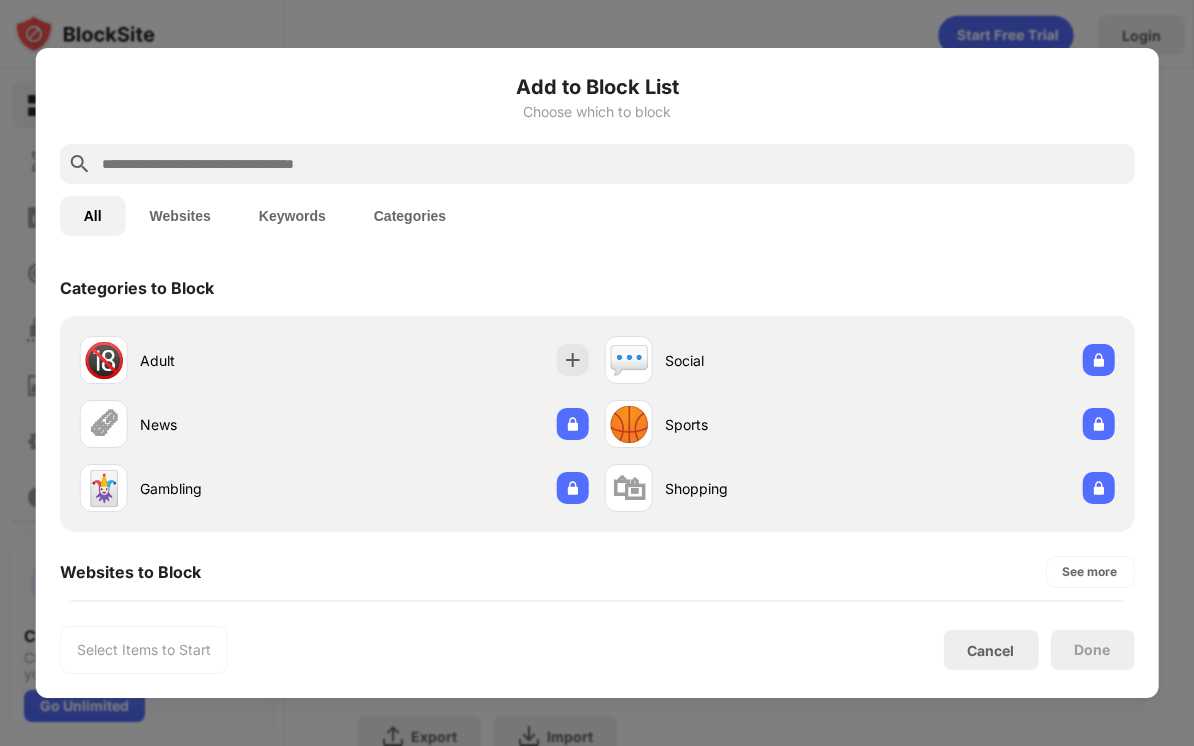 click at bounding box center [613, 164] 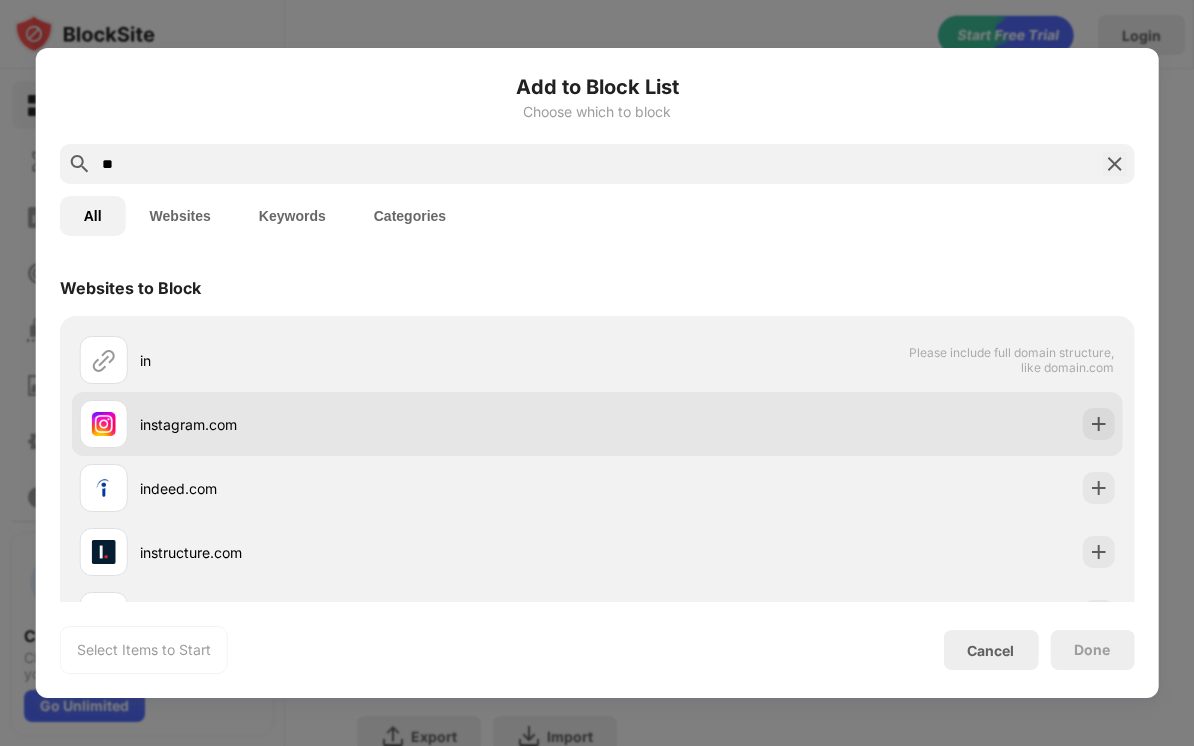 click on "instagram.com" at bounding box center (338, 424) 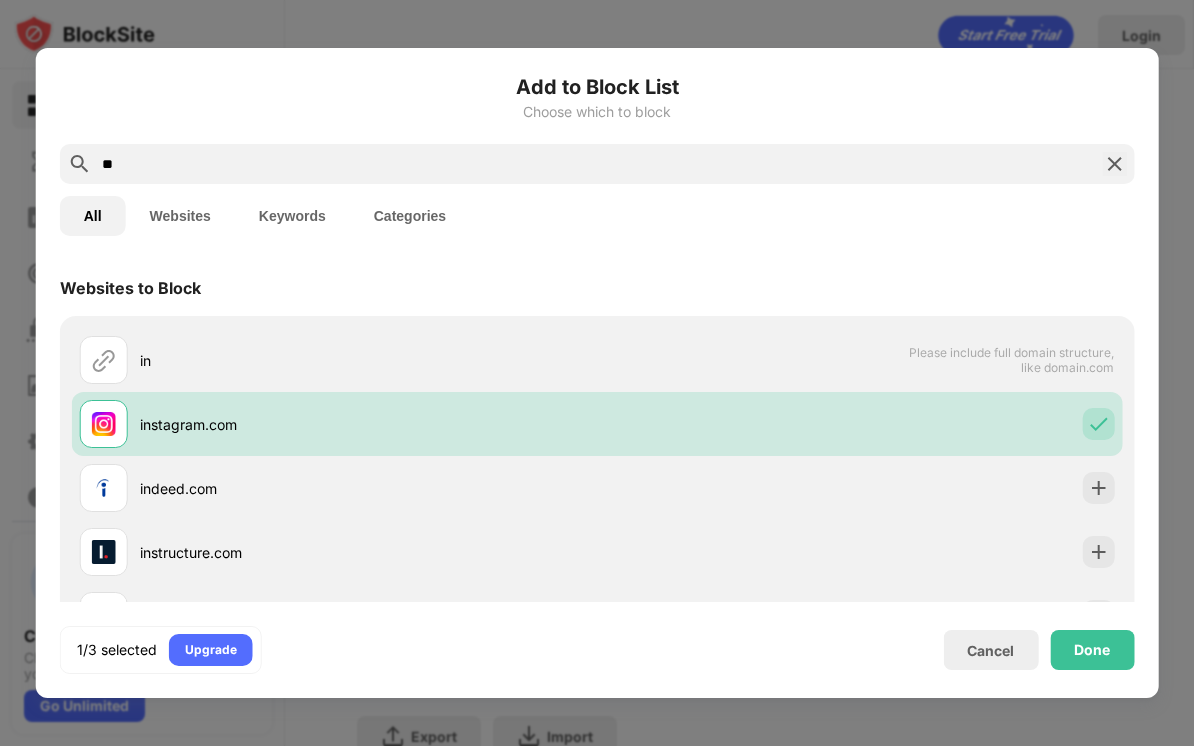 click on "Add to Block List Choose which to block" at bounding box center [597, 108] 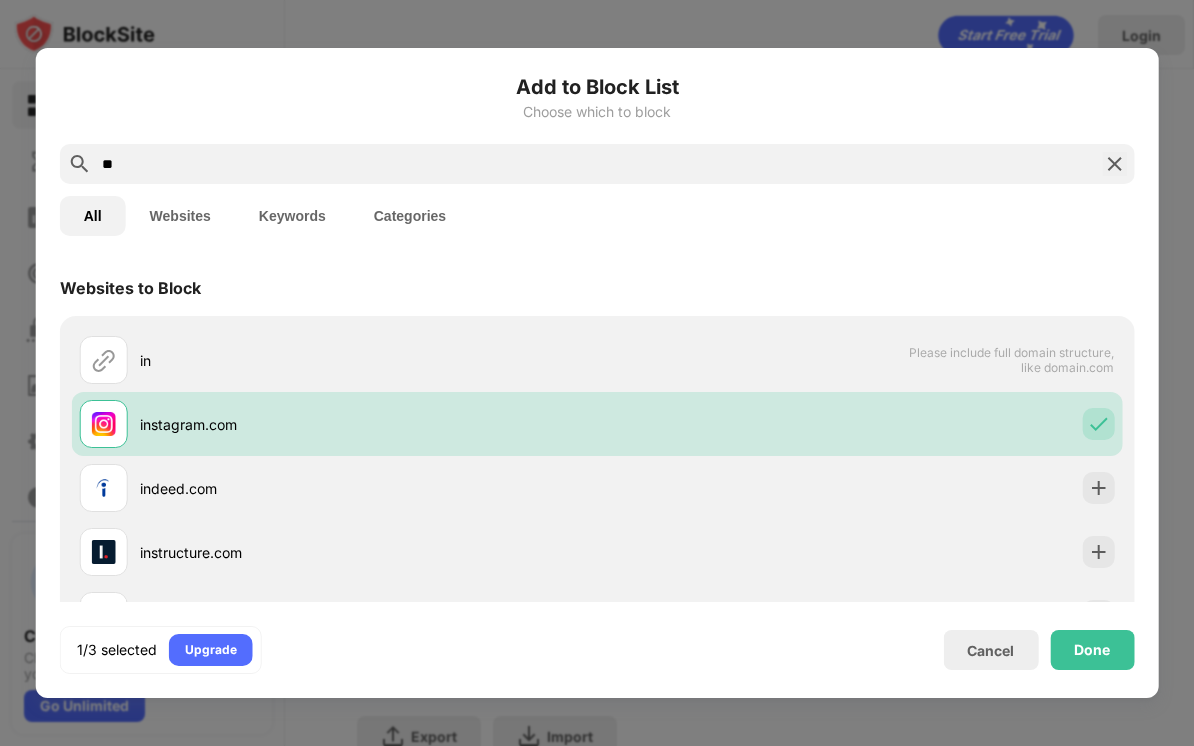 click on "Add to Block List Choose which to block" at bounding box center [597, 108] 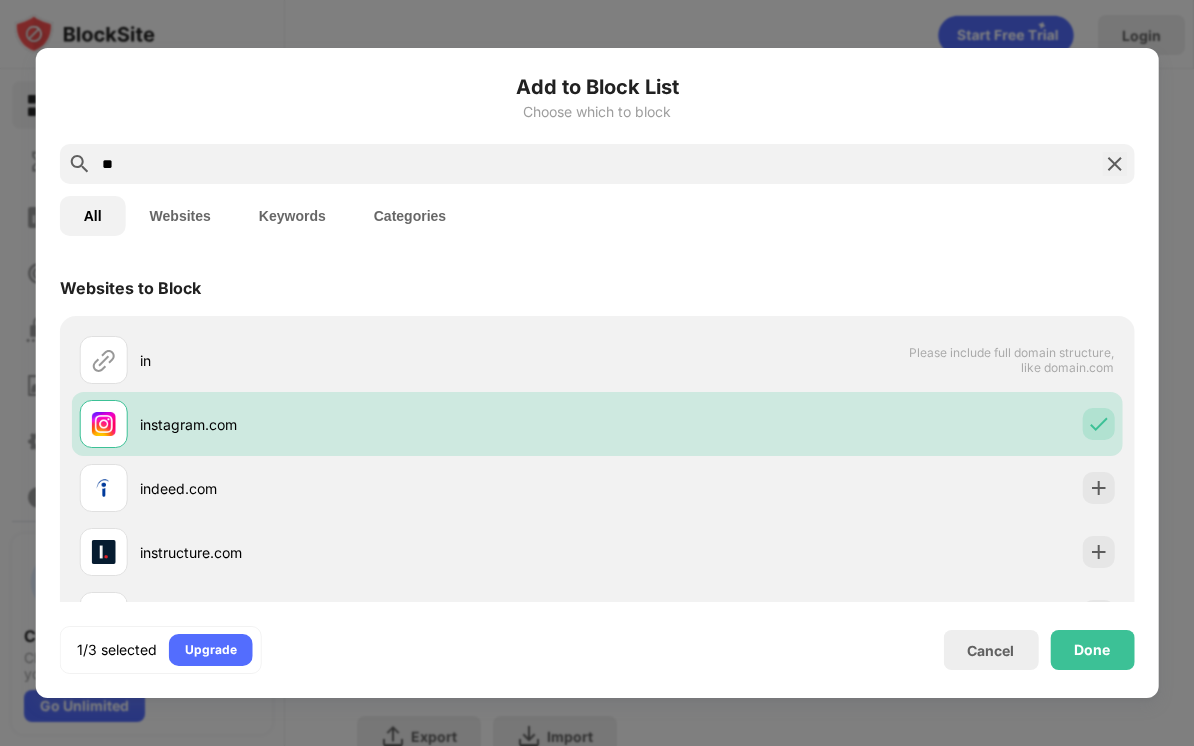 click on "**" at bounding box center (597, 164) 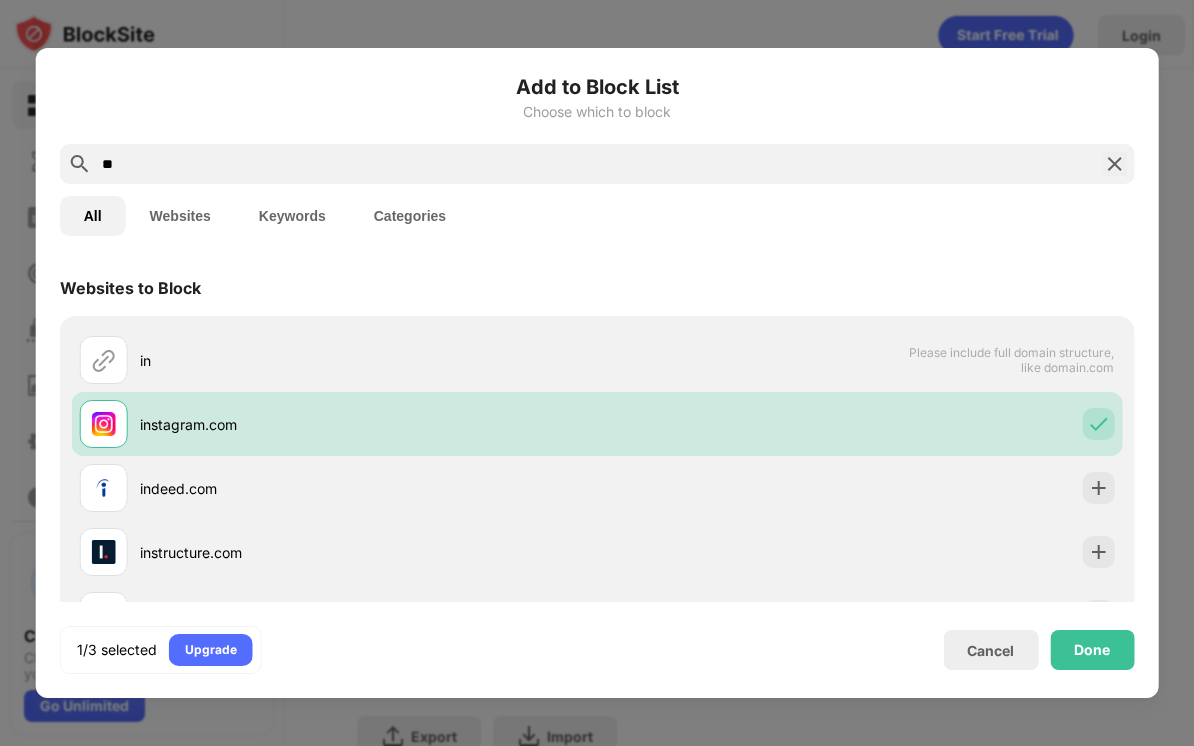 click on "**" at bounding box center (597, 164) 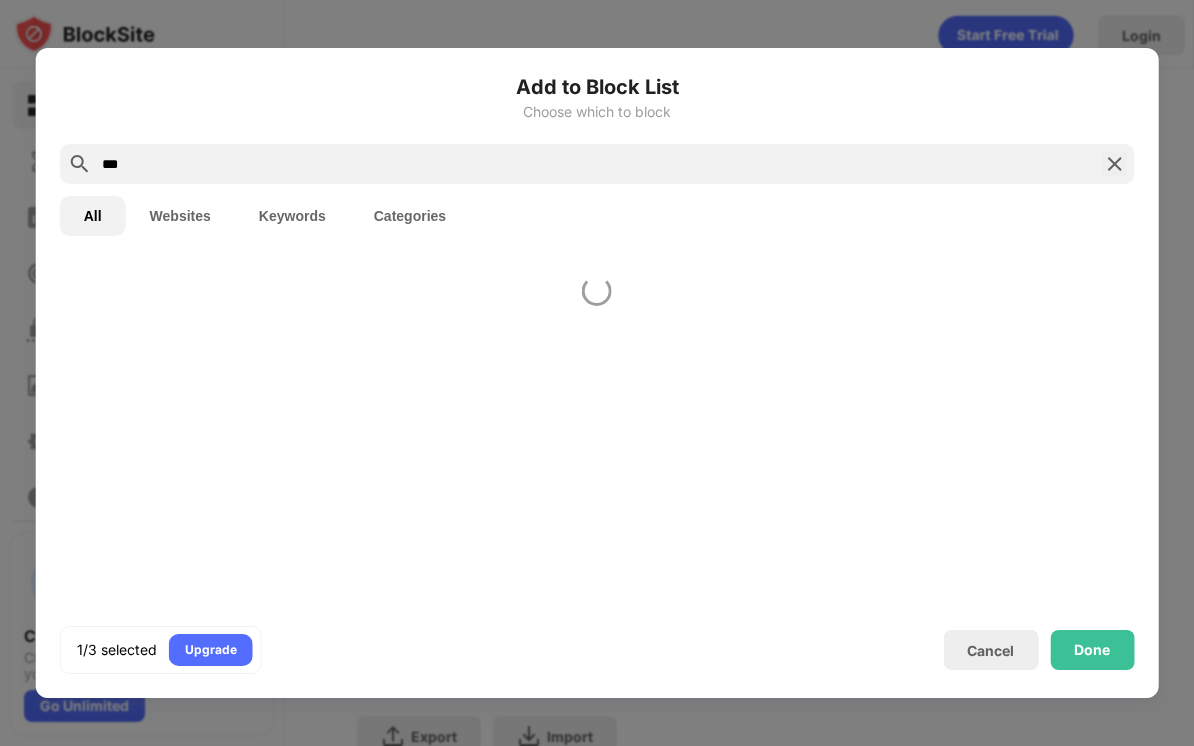 scroll, scrollTop: 0, scrollLeft: 0, axis: both 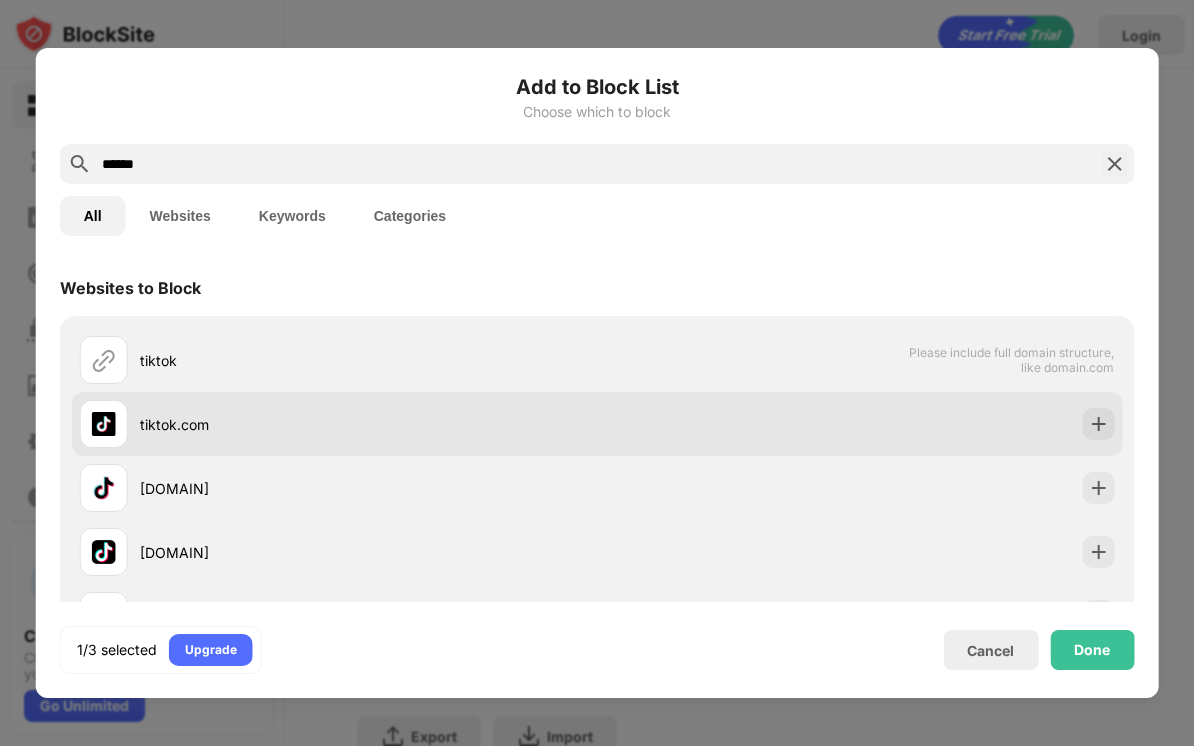 type on "******" 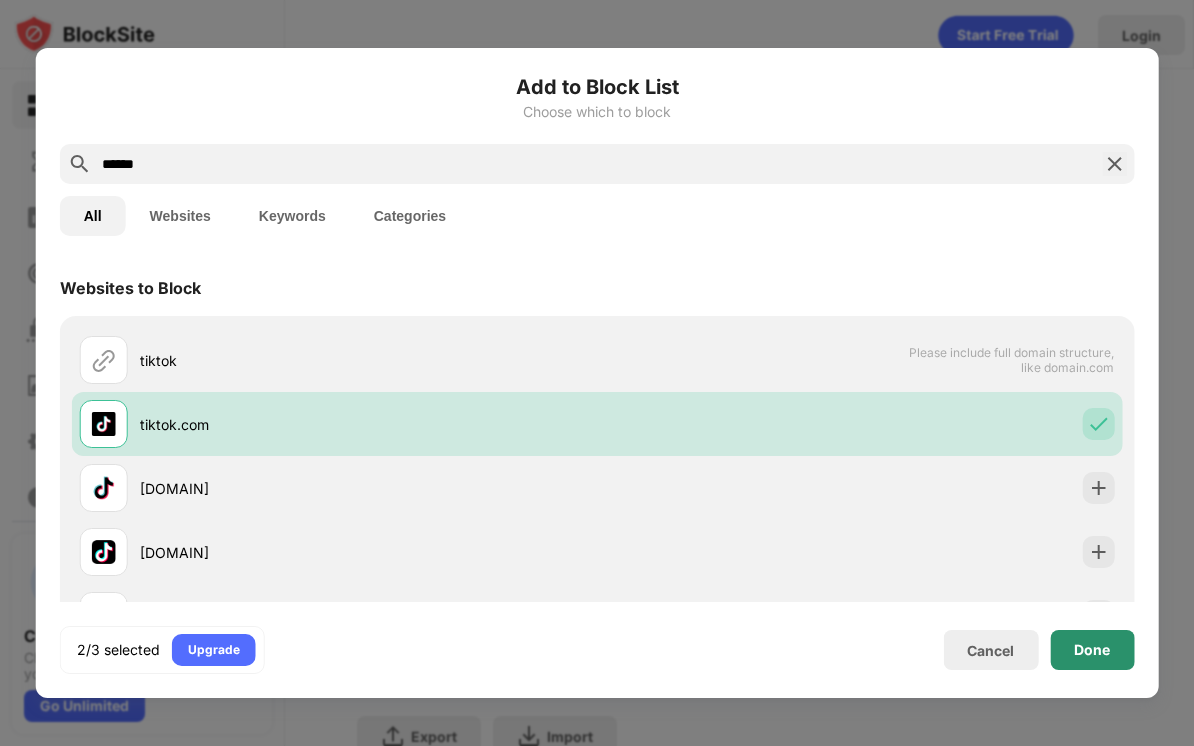 click on "Done" at bounding box center [1092, 650] 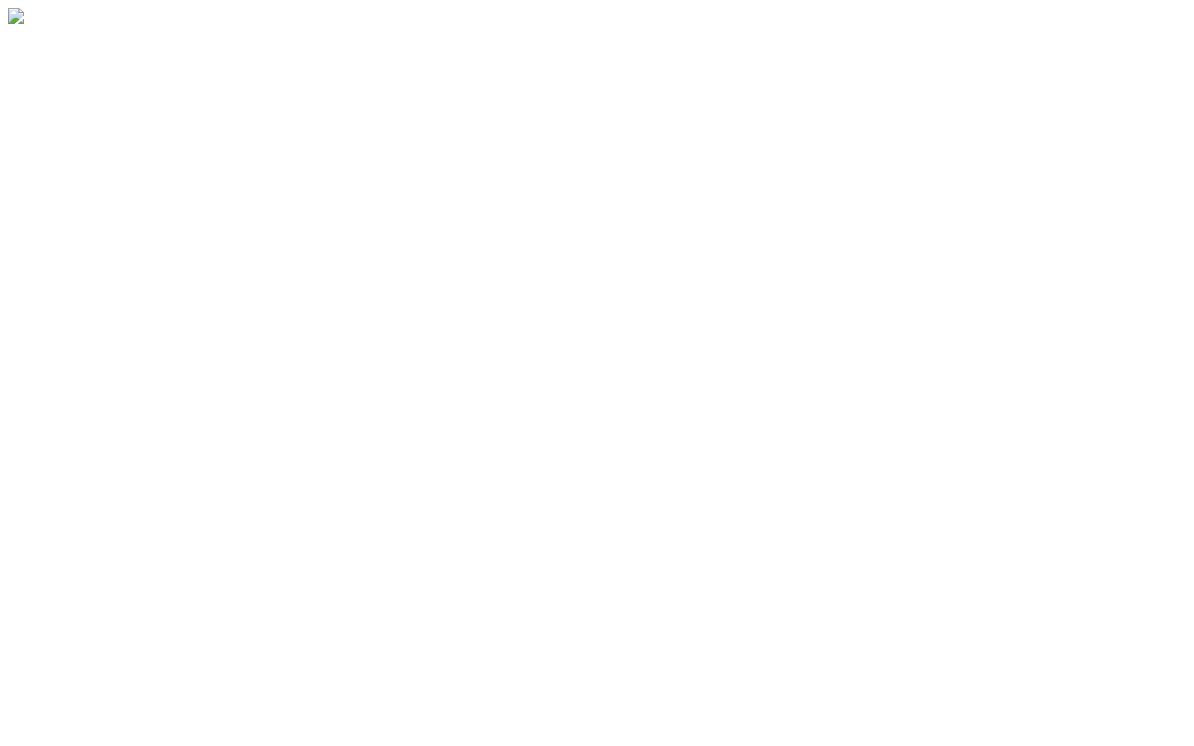scroll, scrollTop: 0, scrollLeft: 0, axis: both 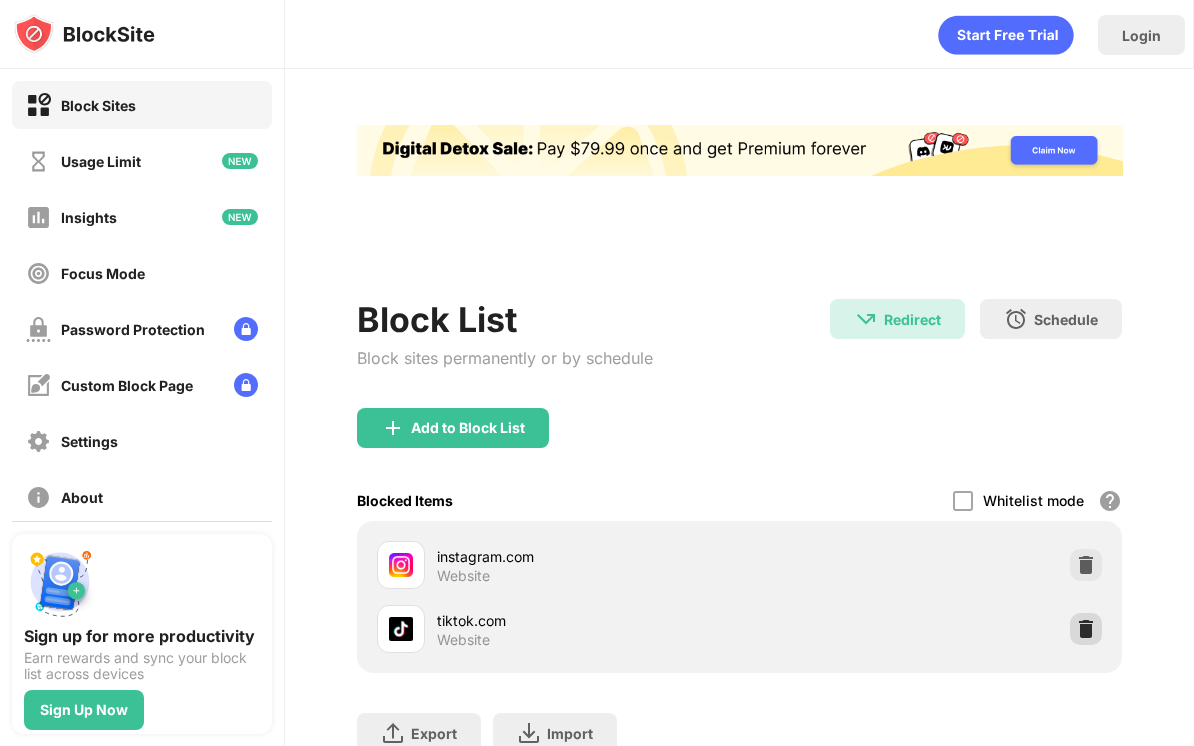 click at bounding box center [1086, 629] 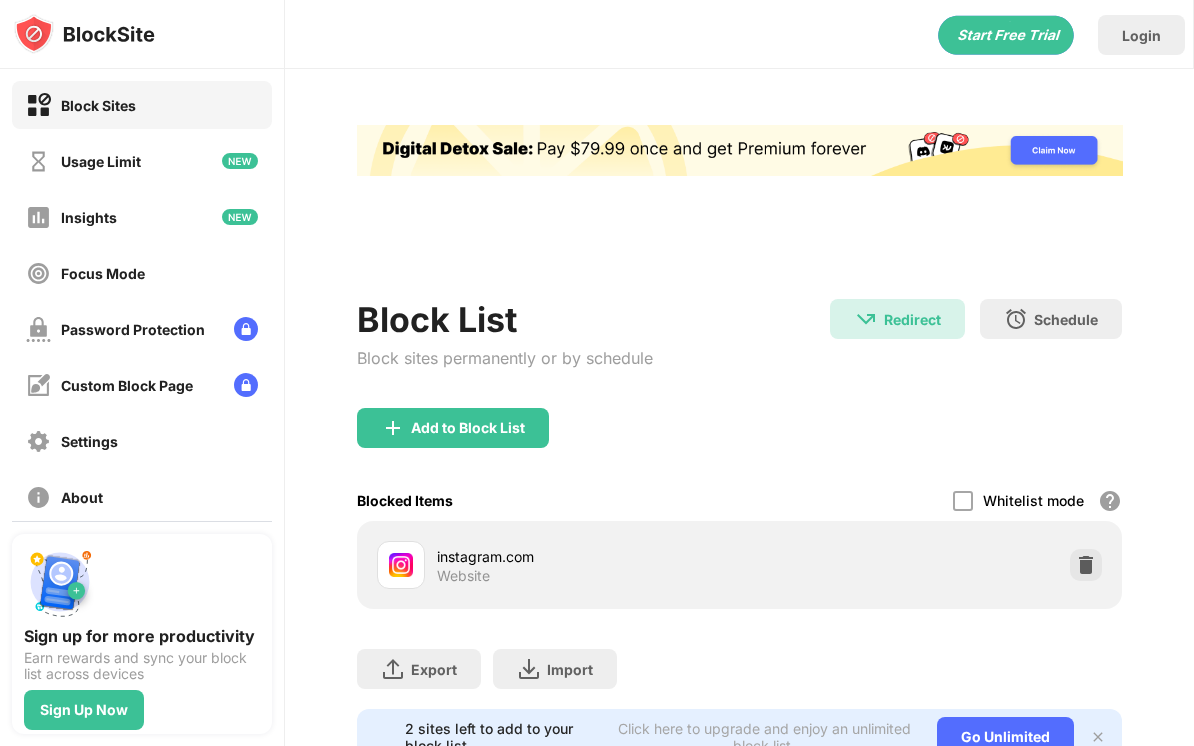 scroll, scrollTop: 0, scrollLeft: 0, axis: both 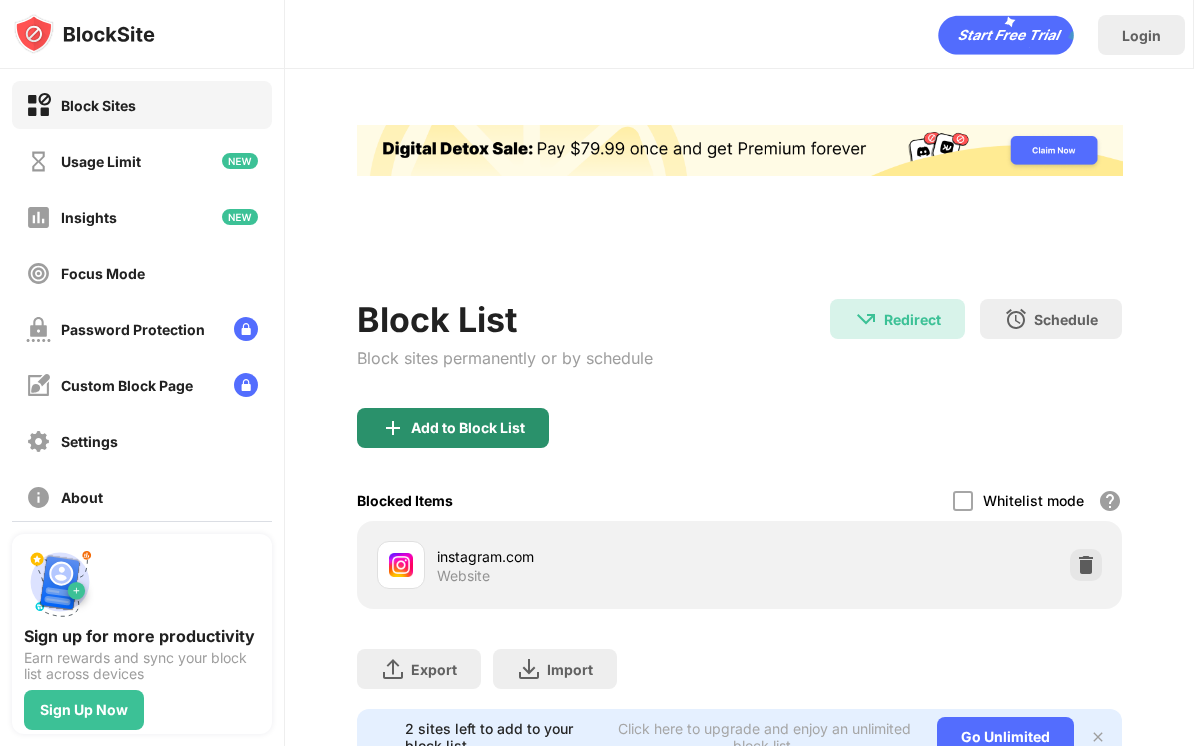 click on "Add to Block List" at bounding box center [468, 428] 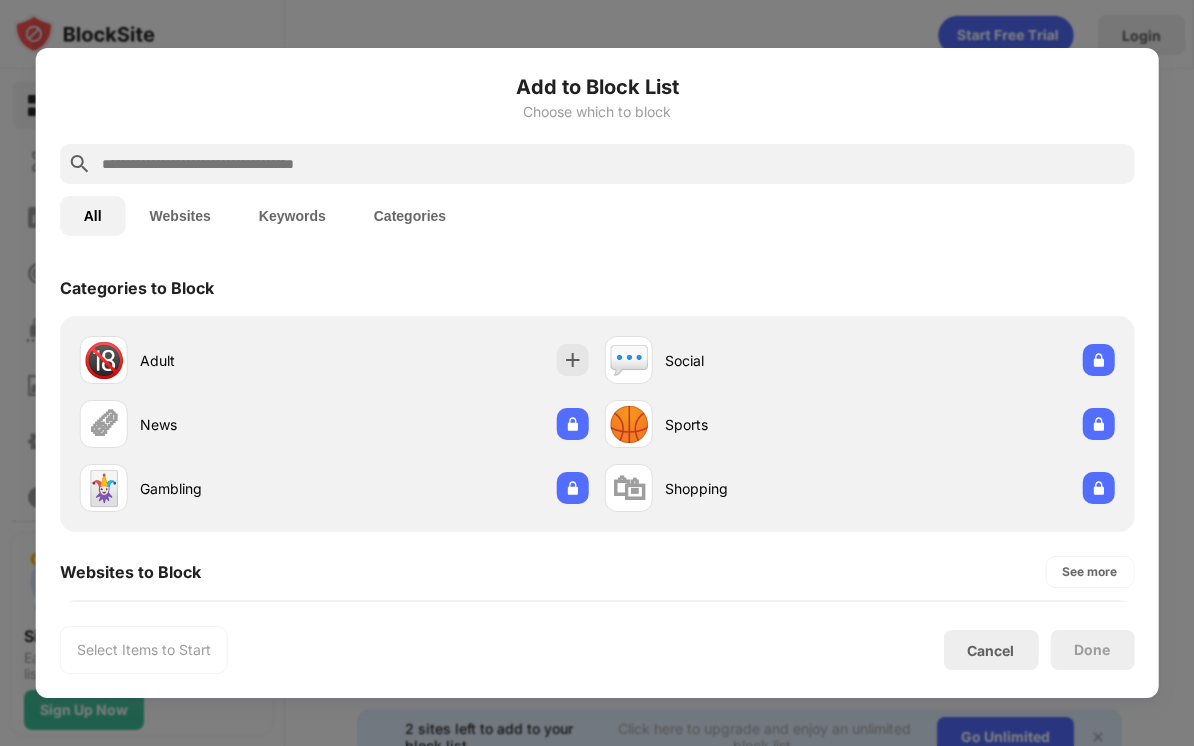 click at bounding box center (613, 164) 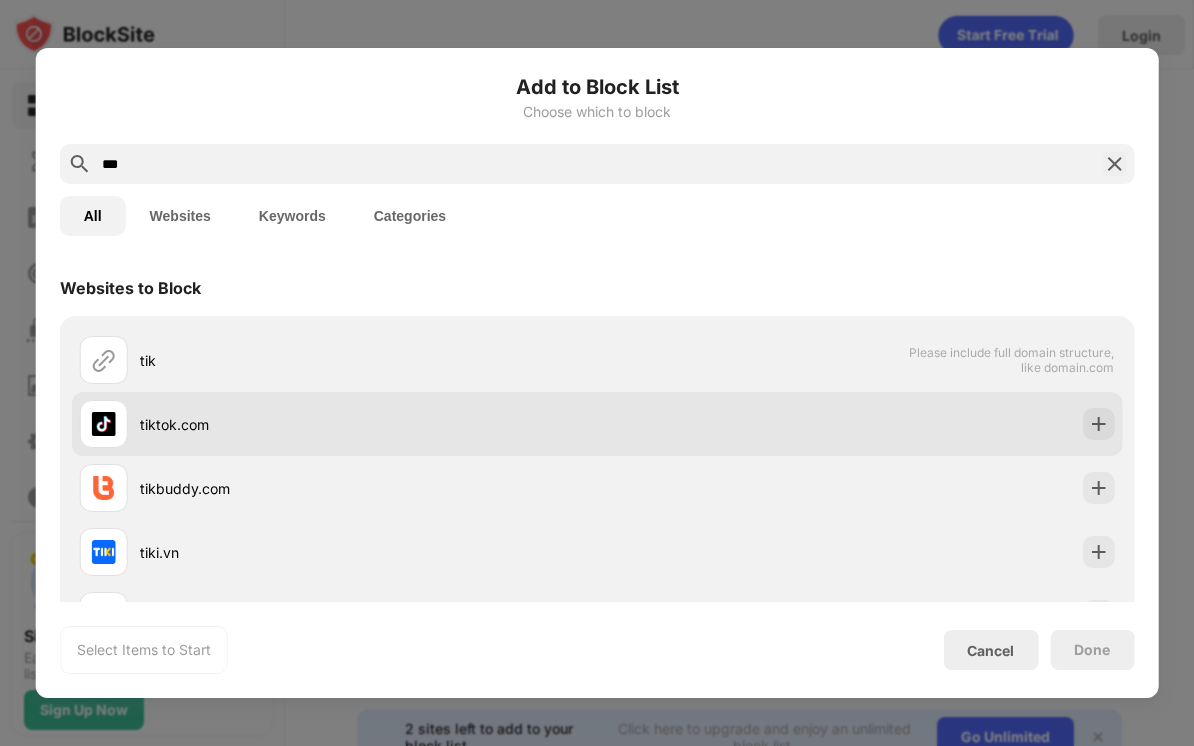type on "***" 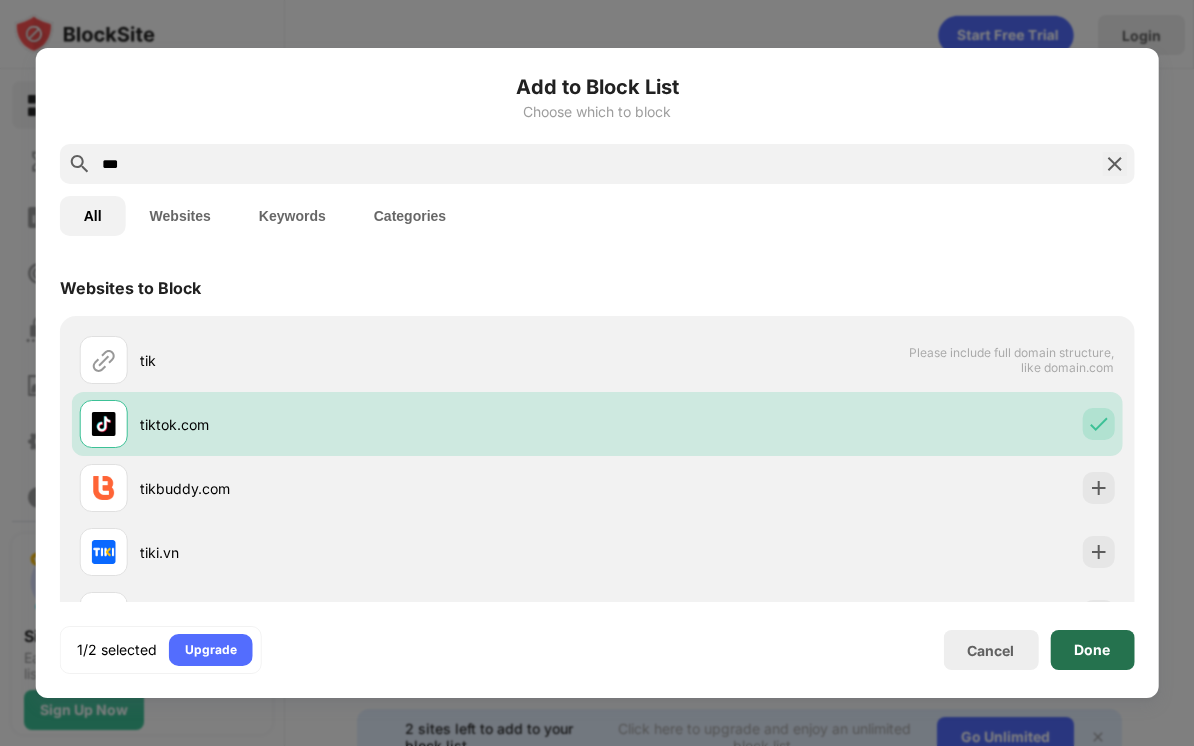 click on "Done" at bounding box center [1092, 650] 